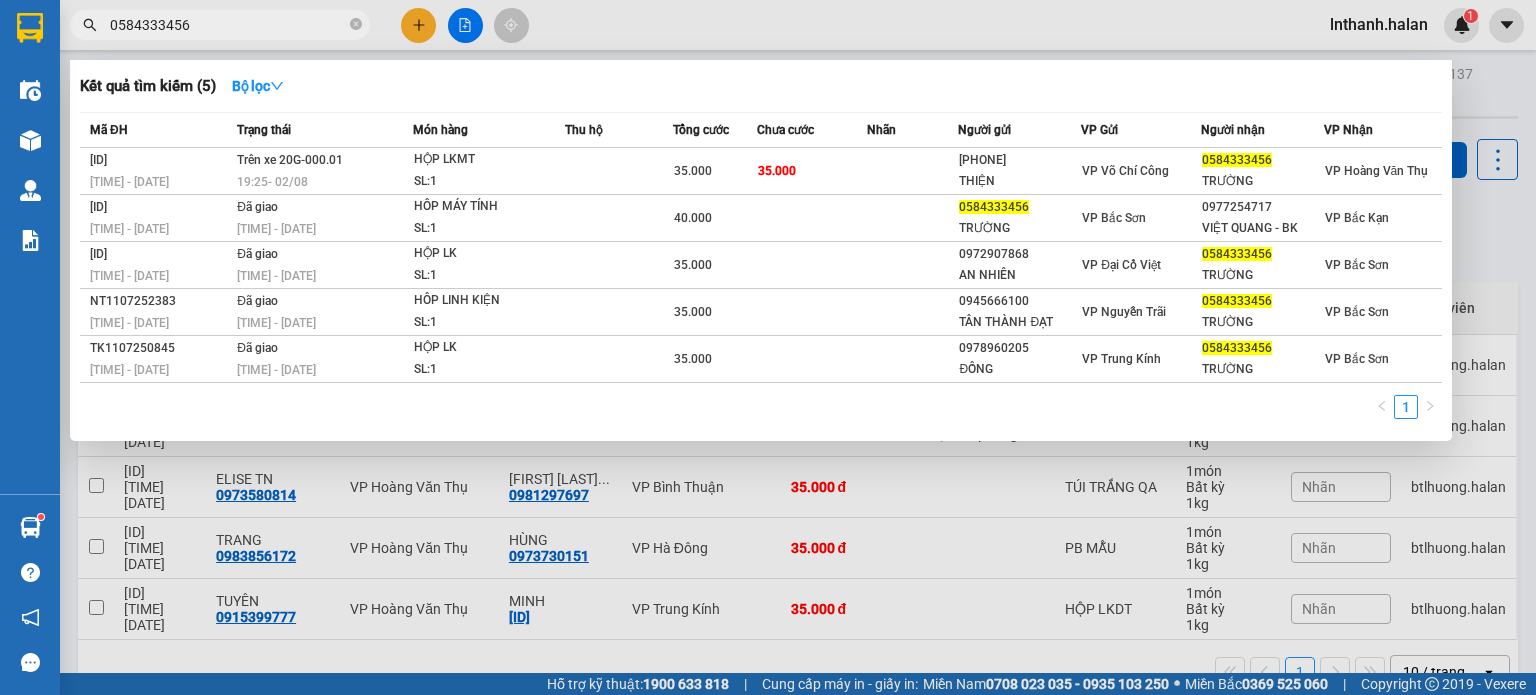scroll, scrollTop: 0, scrollLeft: 0, axis: both 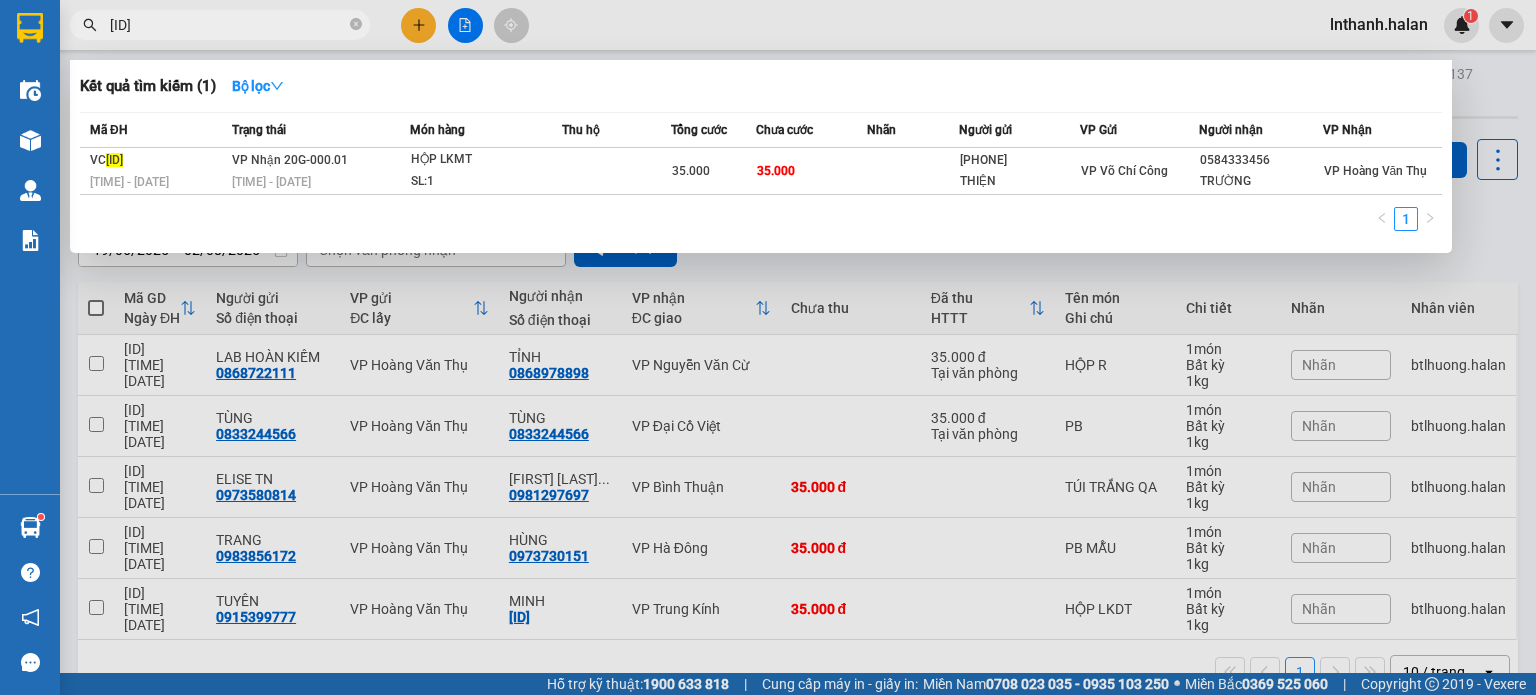 type on "[ID]" 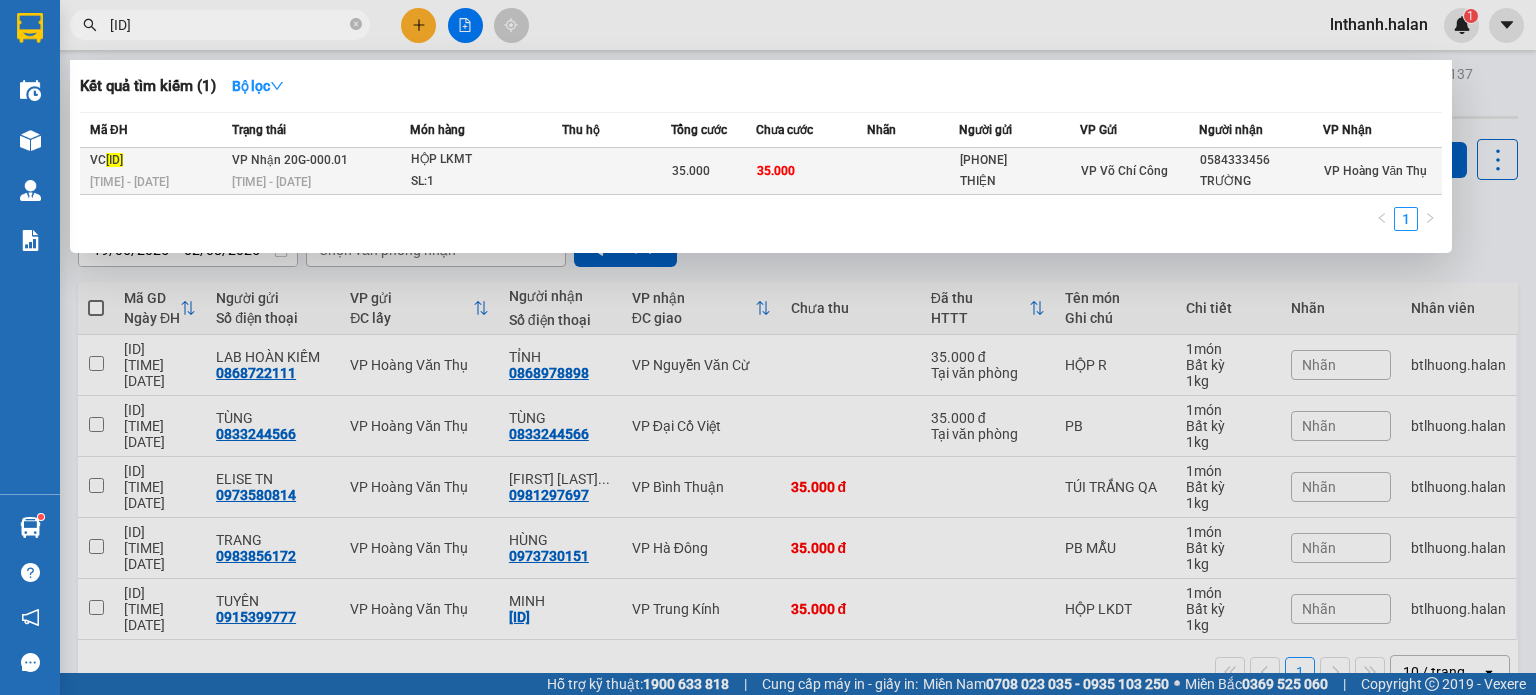 click on "HỘP LKMT" at bounding box center [486, 160] 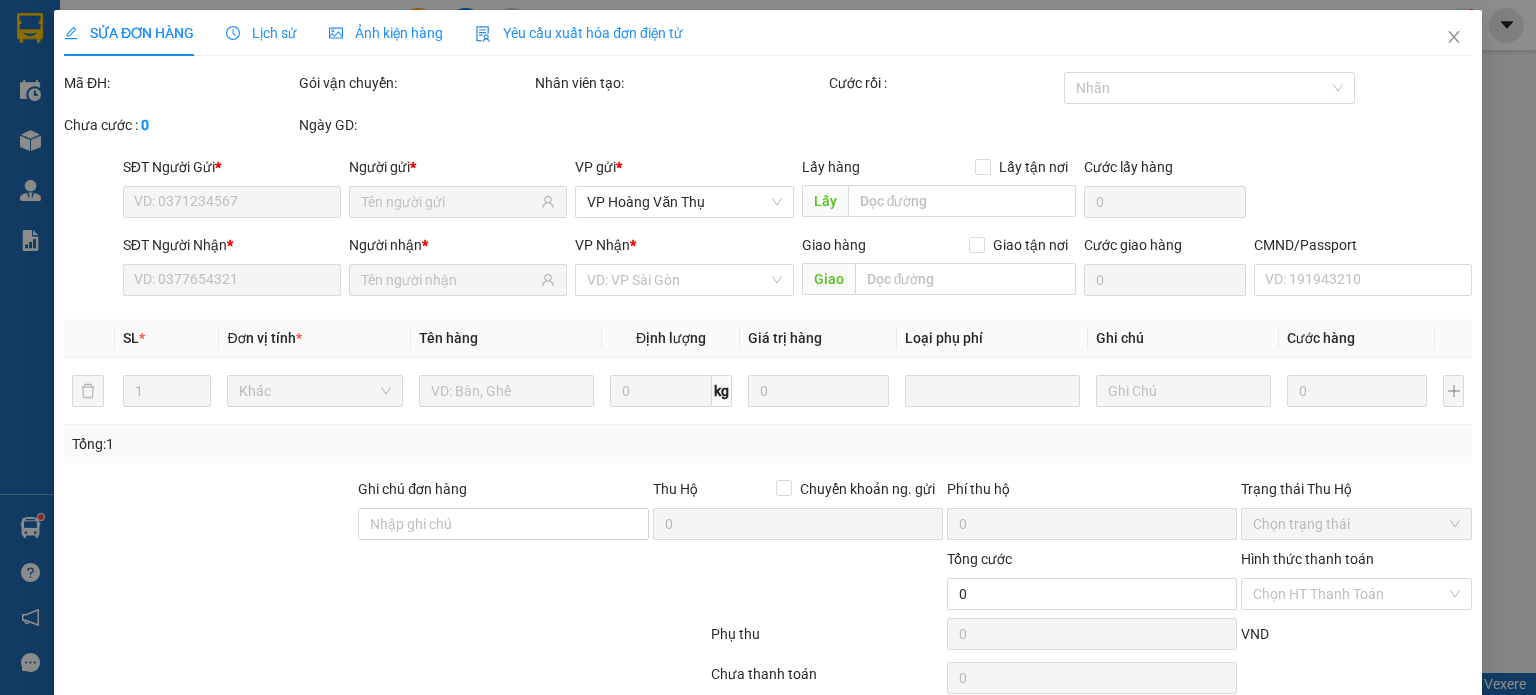 type on "[PHONE]" 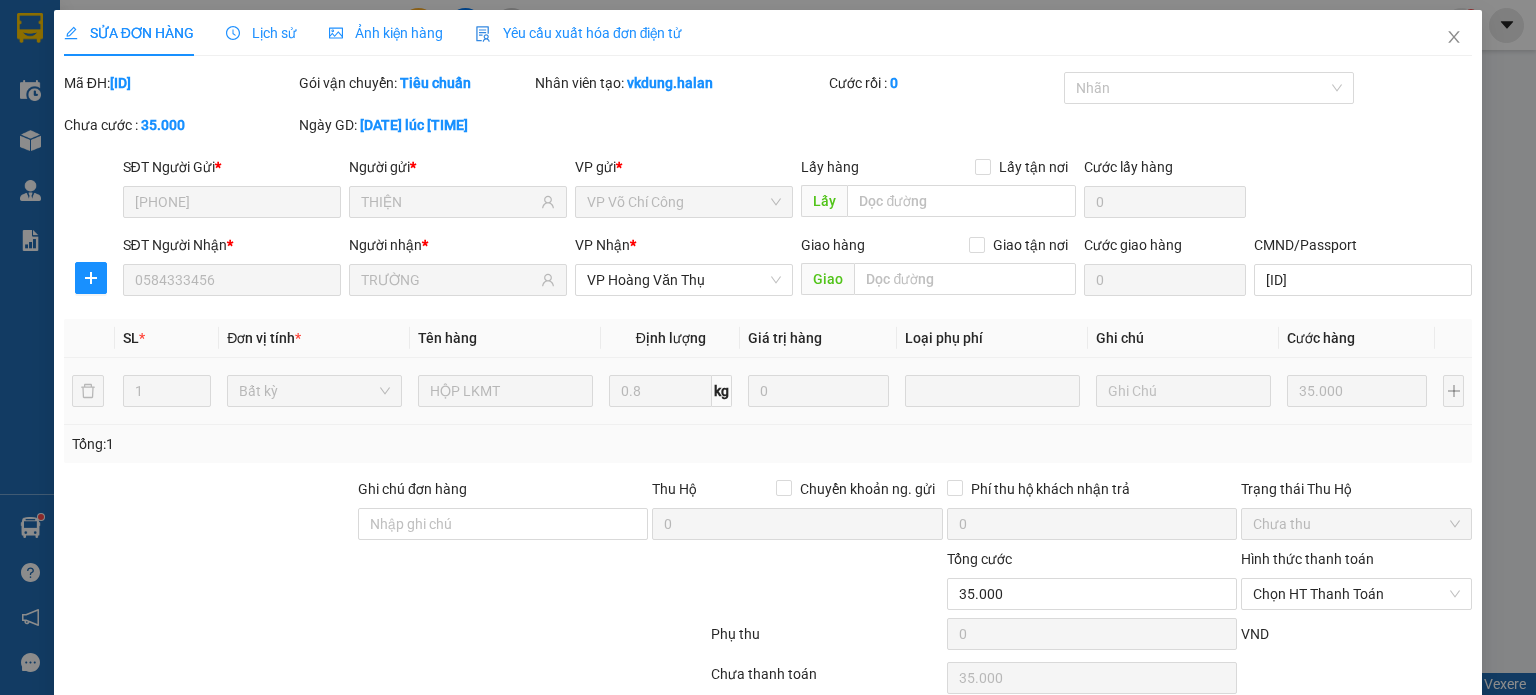 scroll, scrollTop: 87, scrollLeft: 0, axis: vertical 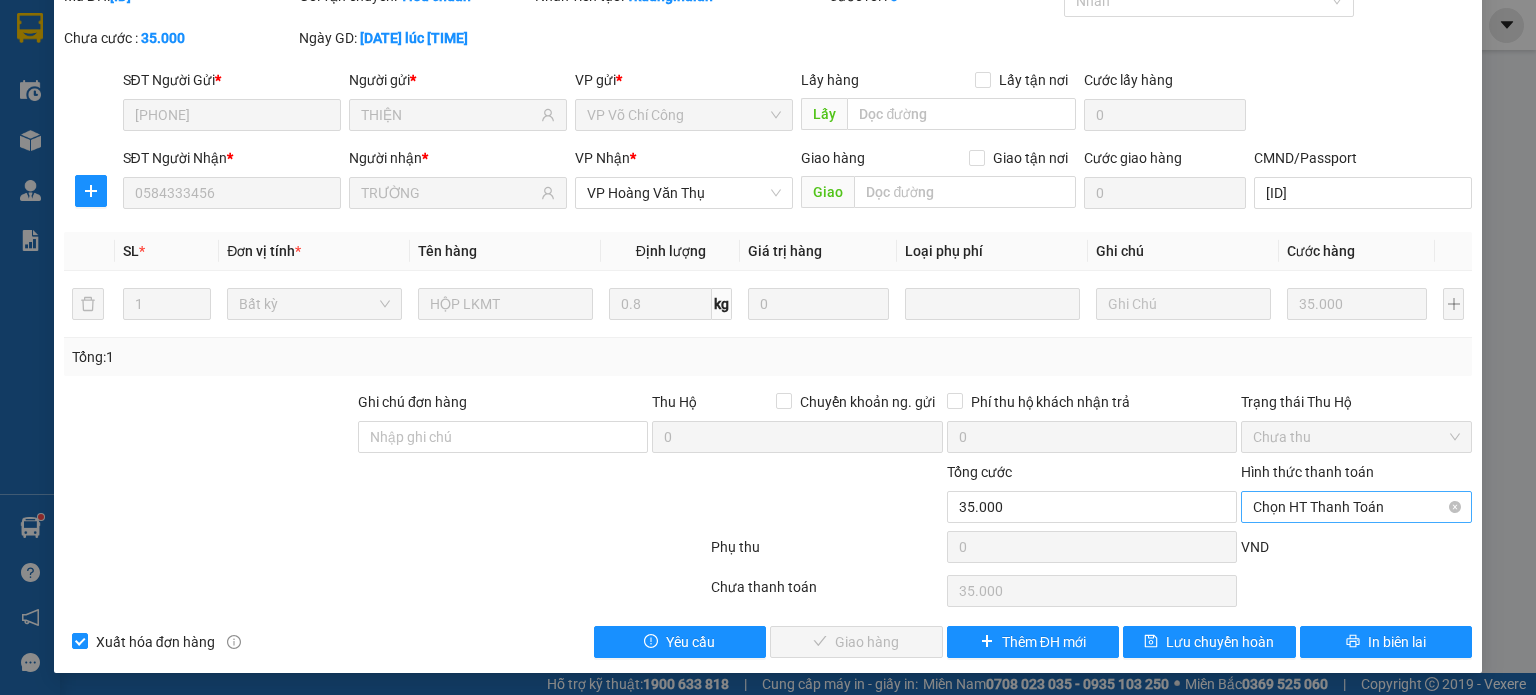 click on "Chọn HT Thanh Toán" at bounding box center [1356, 507] 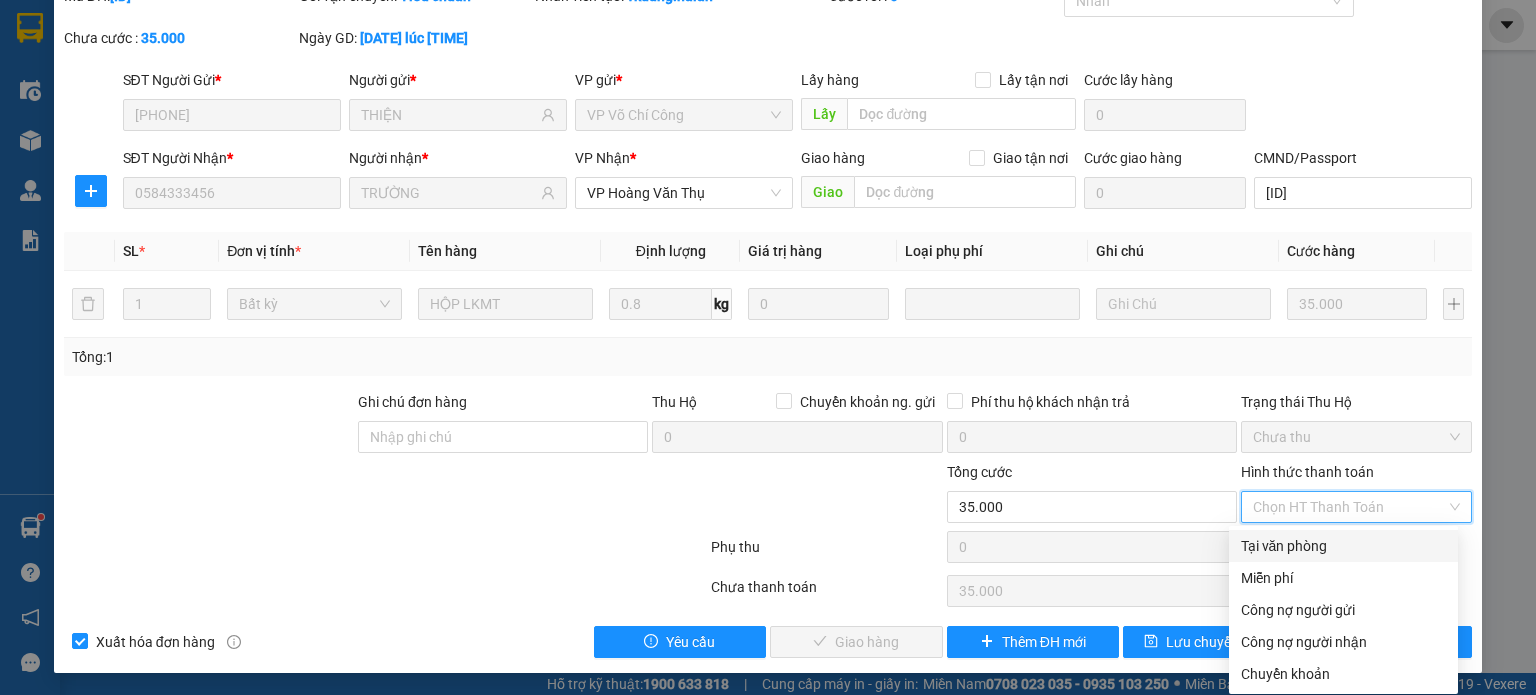 drag, startPoint x: 1312, startPoint y: 540, endPoint x: 1100, endPoint y: 579, distance: 215.55742 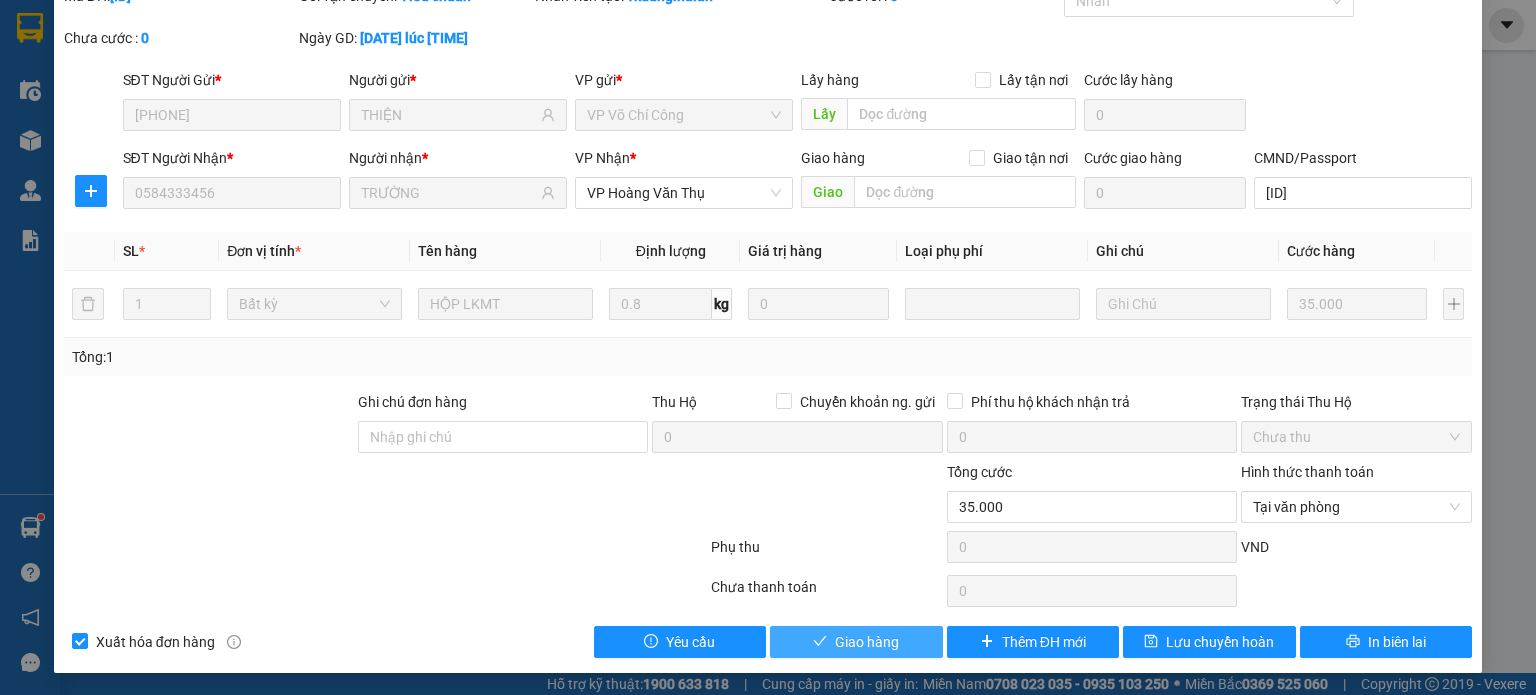 click on "Giao hàng" at bounding box center (867, 642) 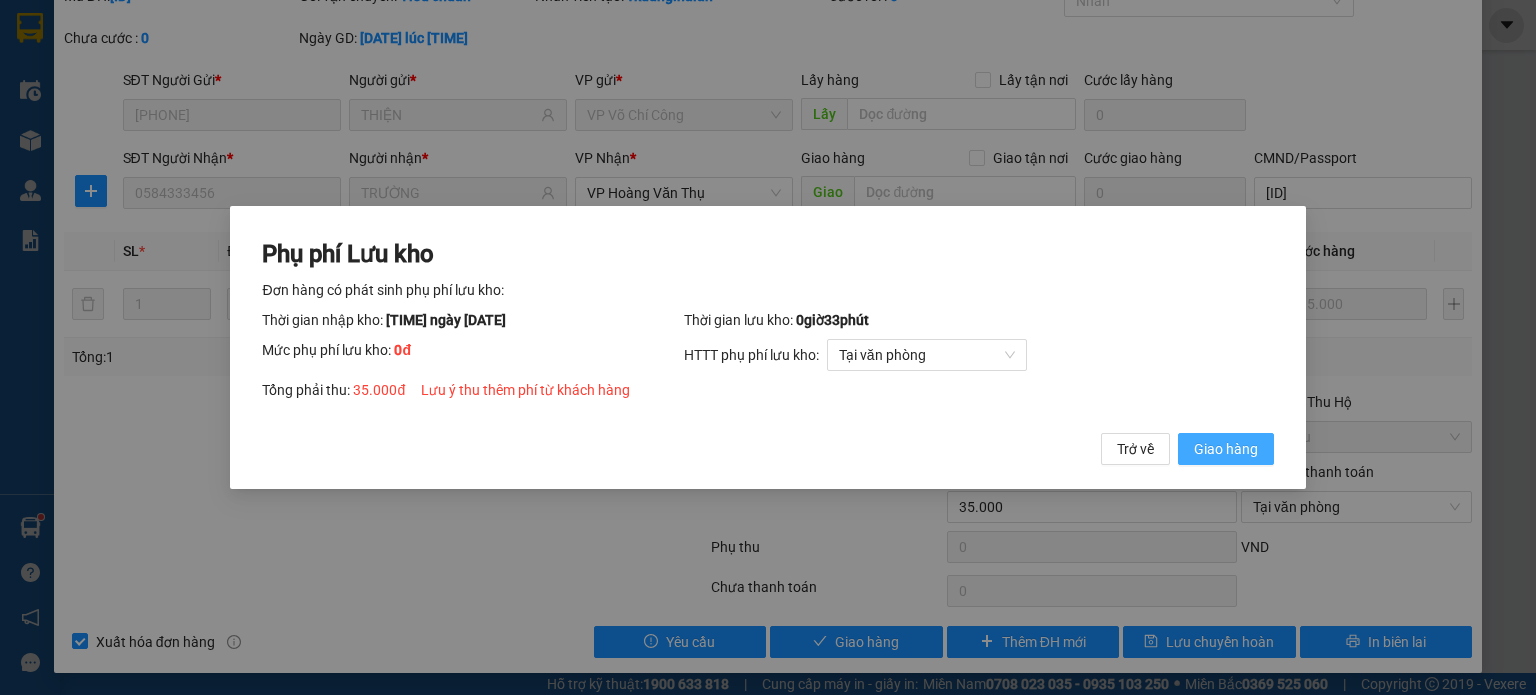 click on "Giao hàng" at bounding box center [1226, 449] 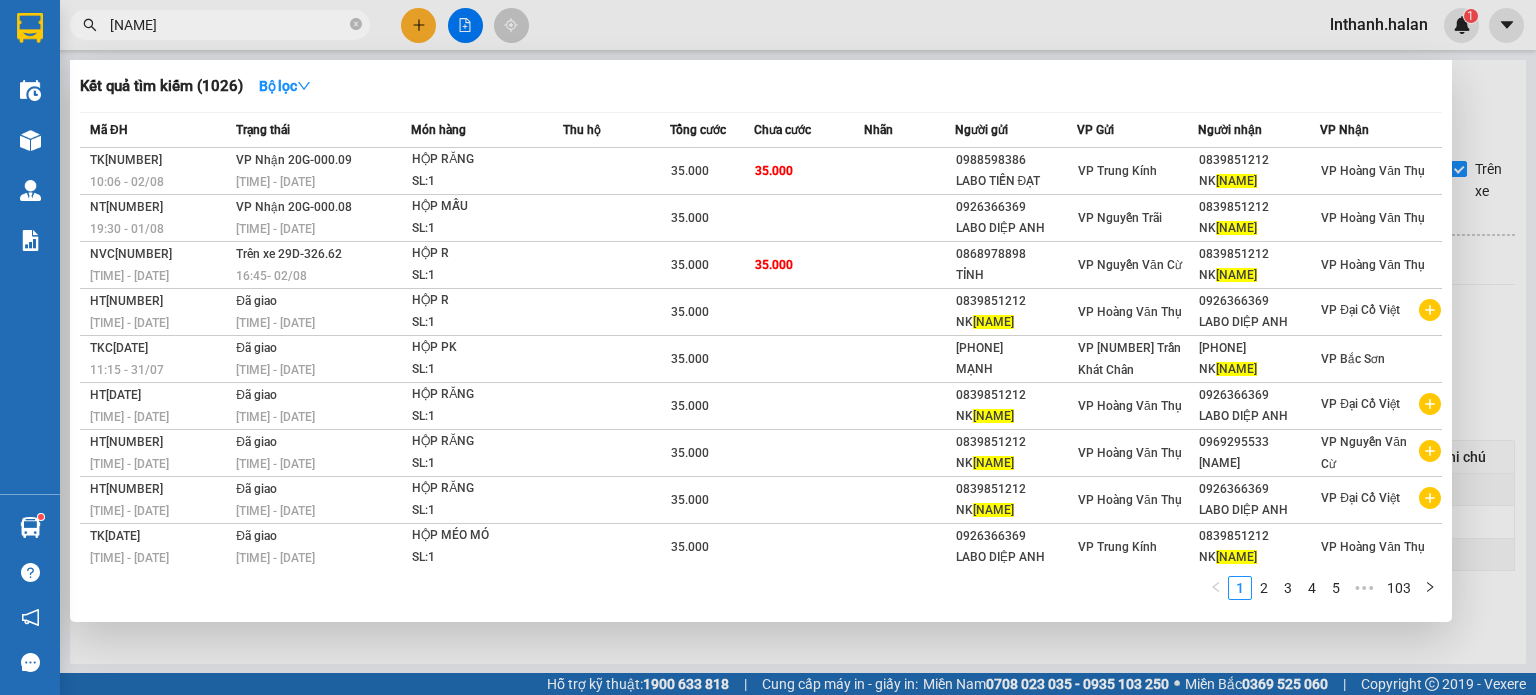 scroll, scrollTop: 0, scrollLeft: 0, axis: both 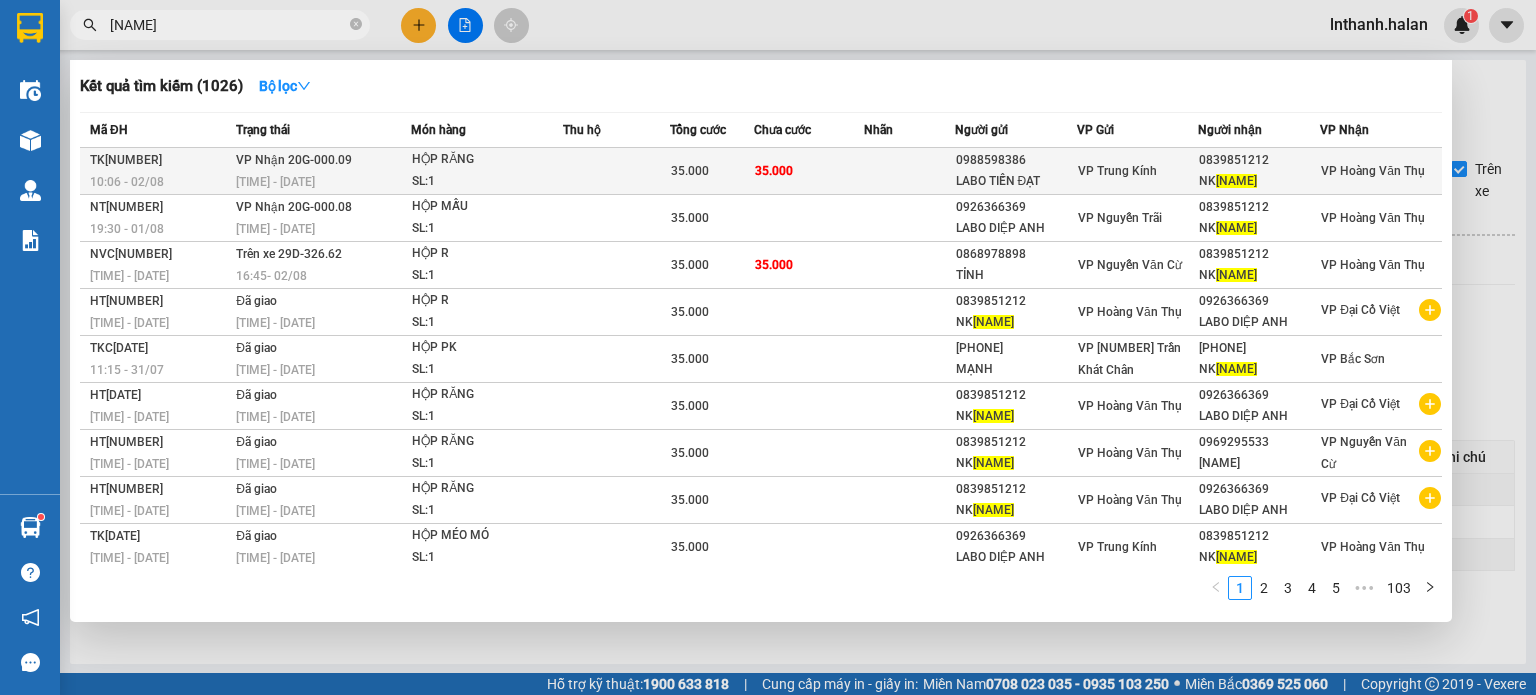click on "[NAME]" at bounding box center (1259, 181) 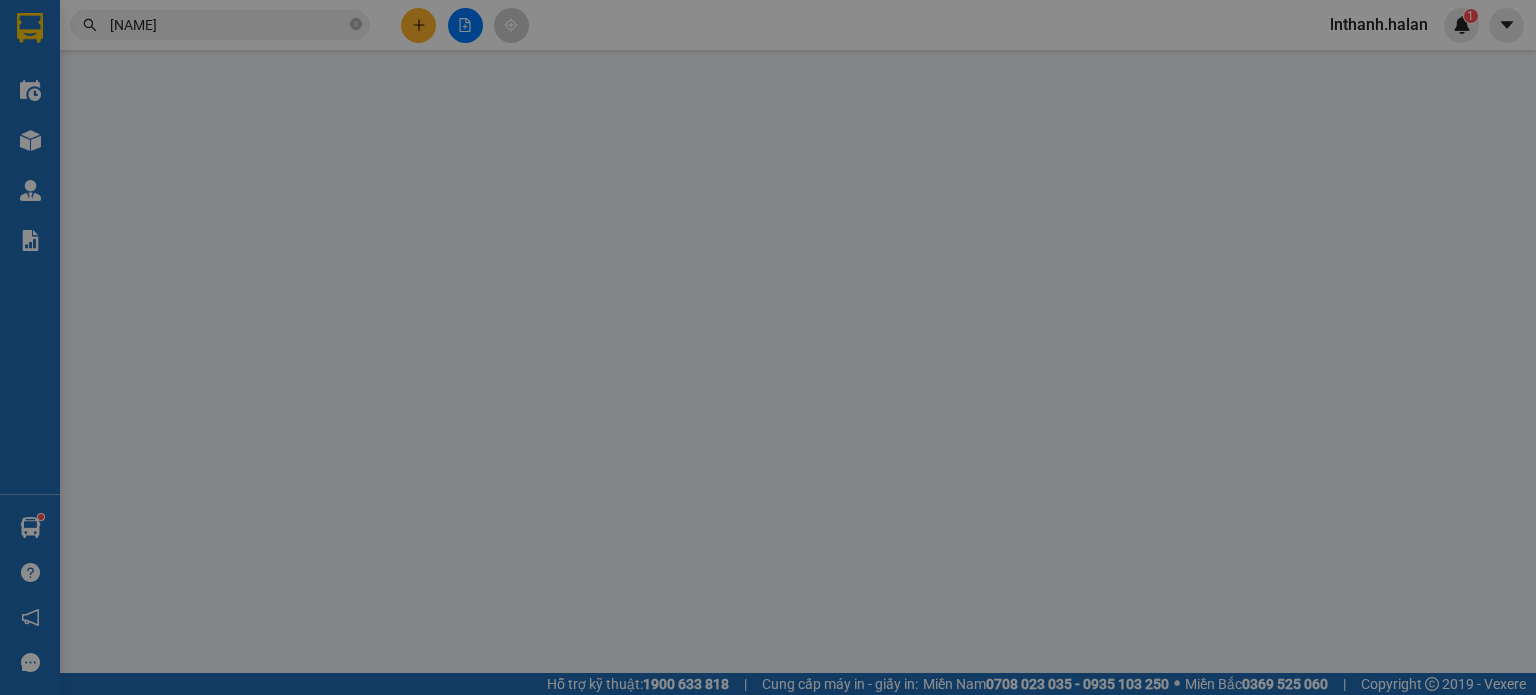 type on "0988598386" 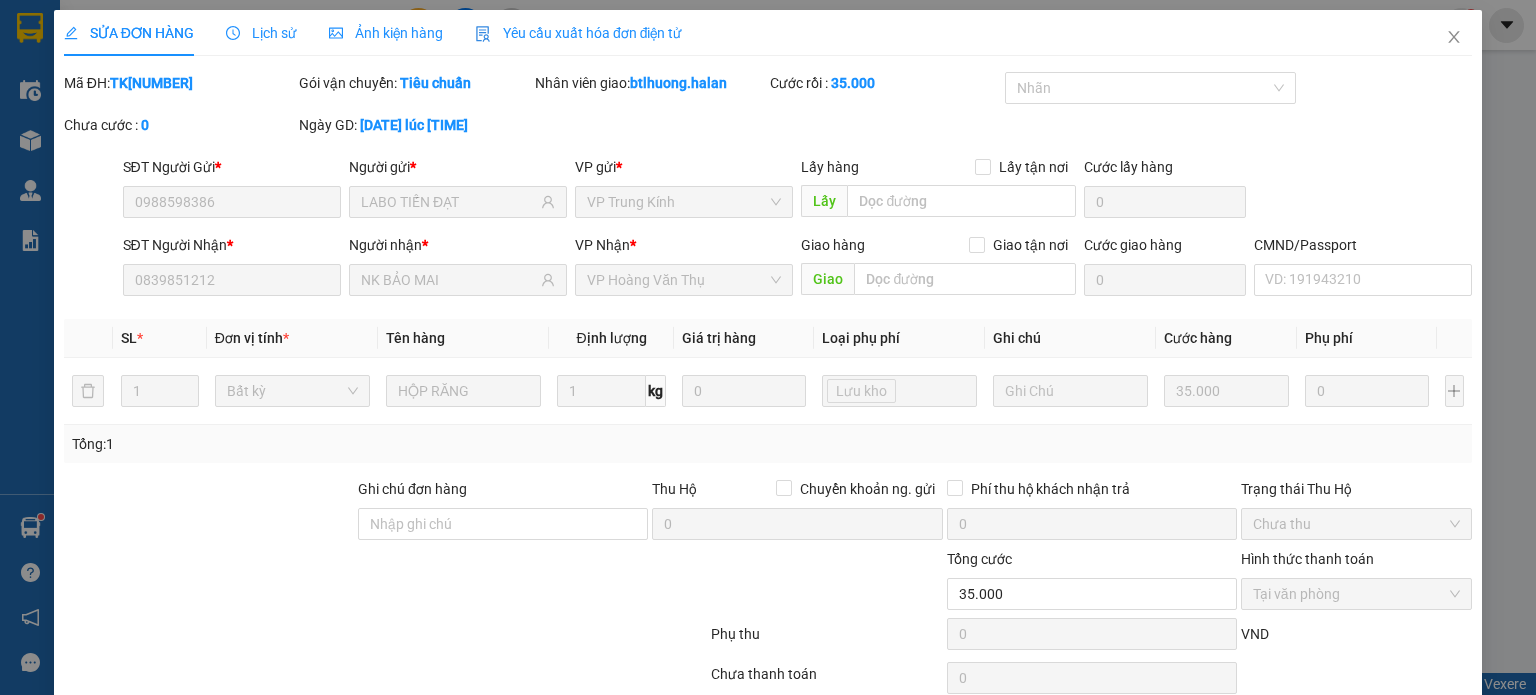 scroll, scrollTop: 0, scrollLeft: 0, axis: both 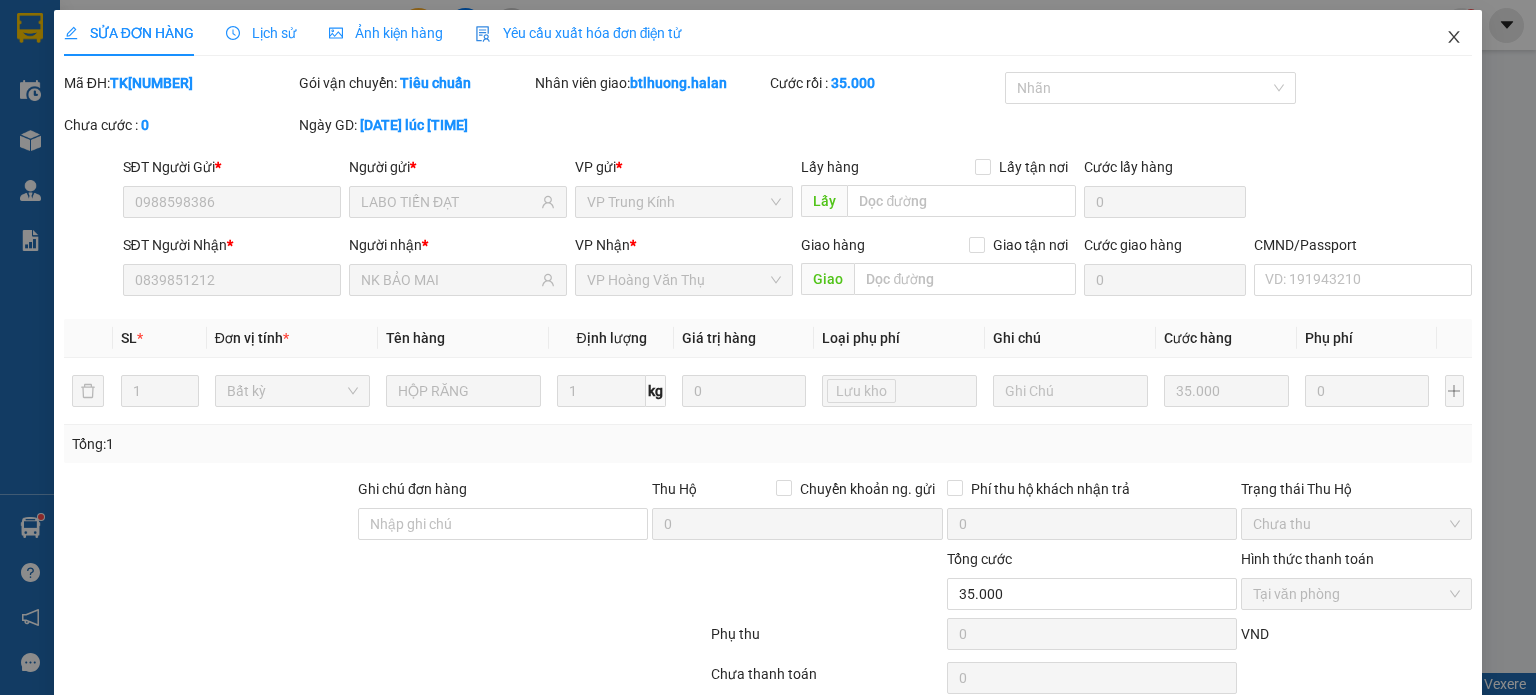 click at bounding box center [1454, 38] 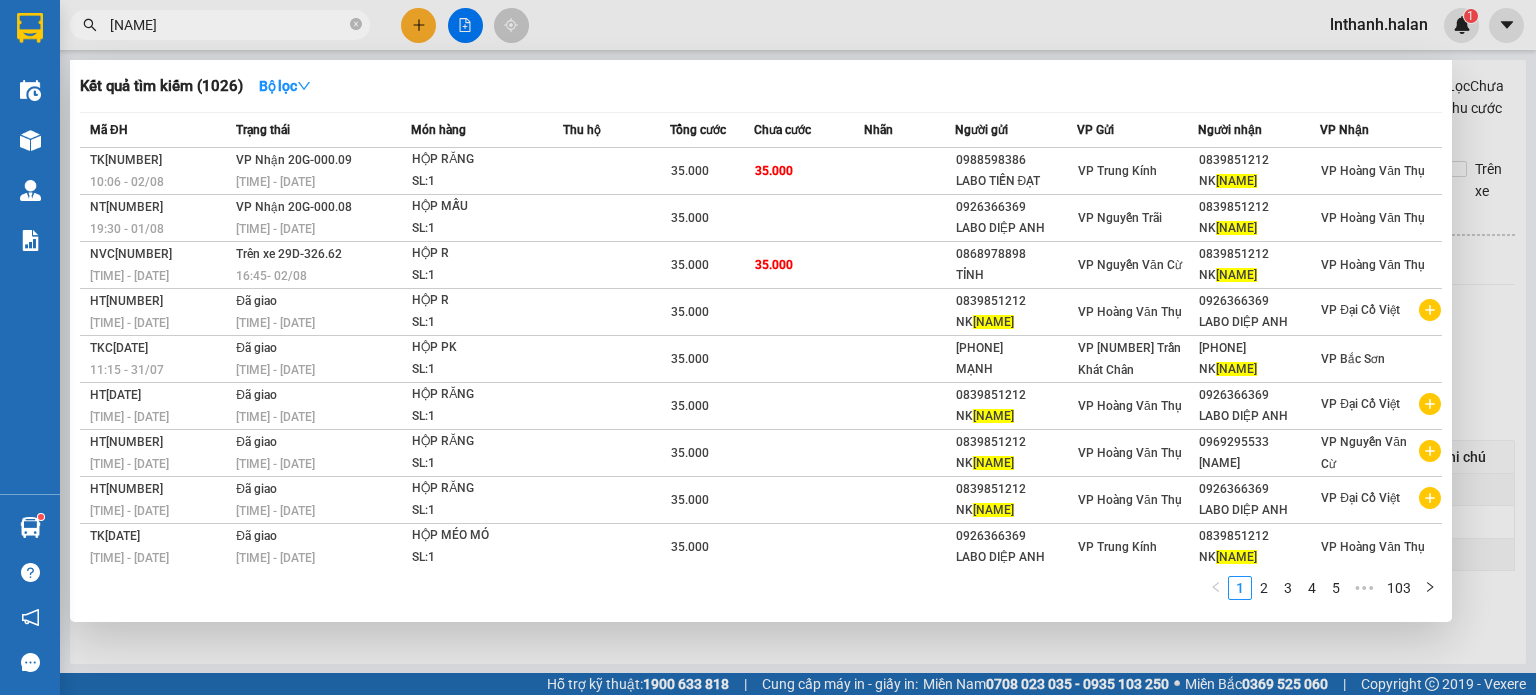 click on "[NAME]" at bounding box center [220, 25] 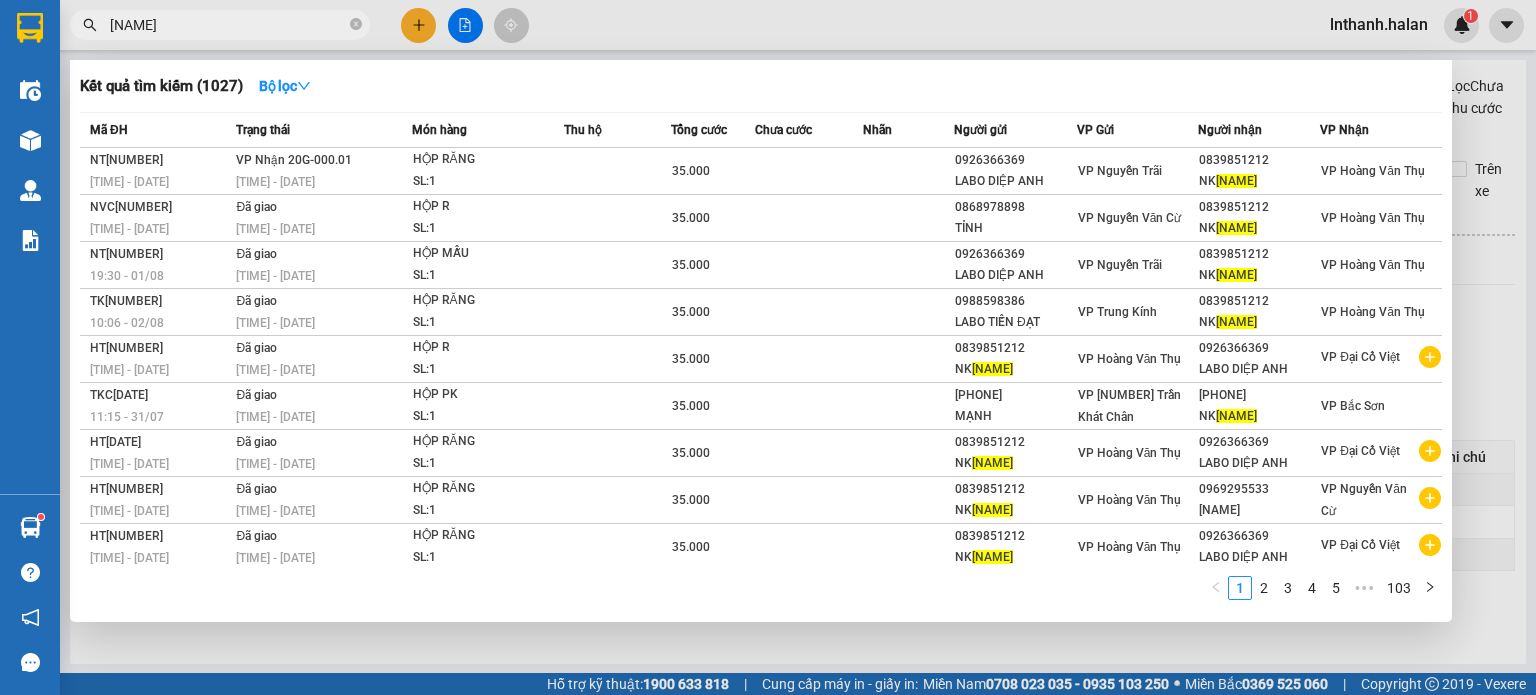 click at bounding box center (768, 347) 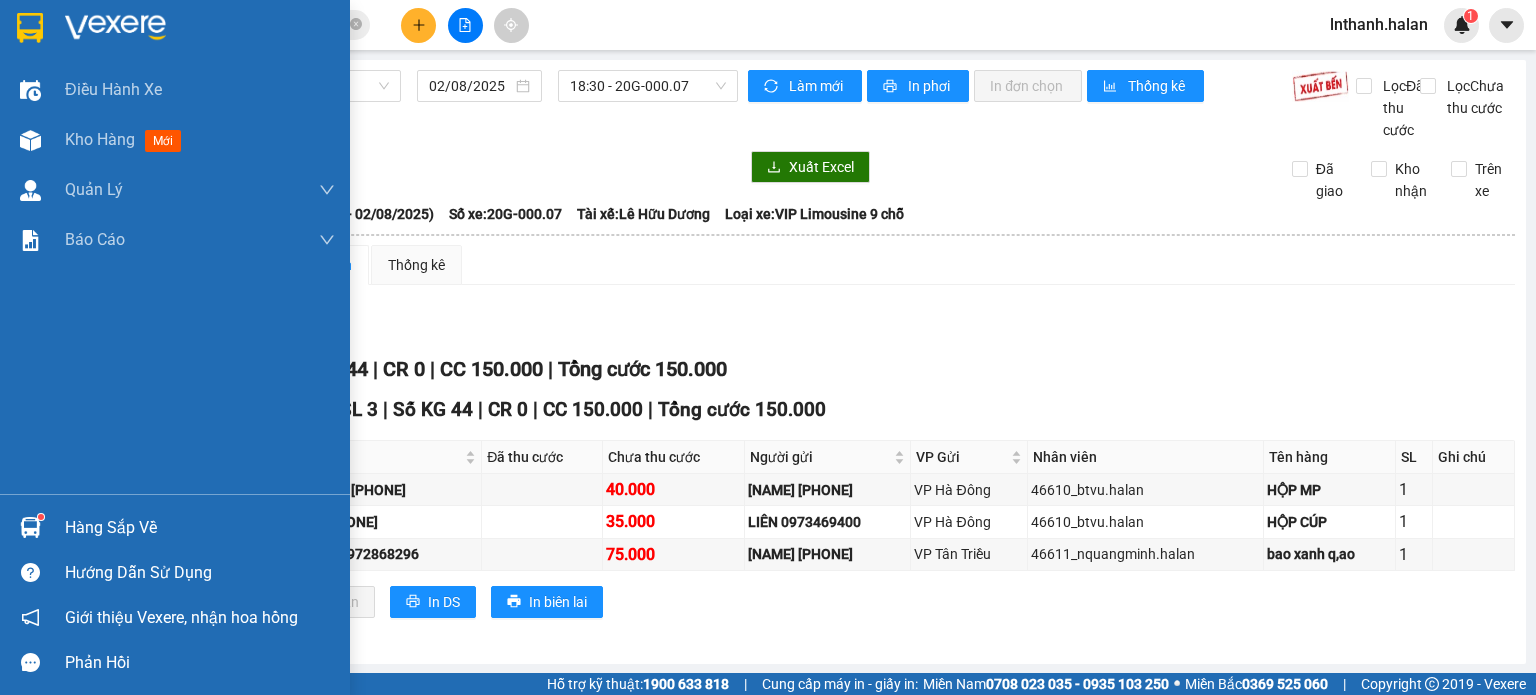click at bounding box center [30, 527] 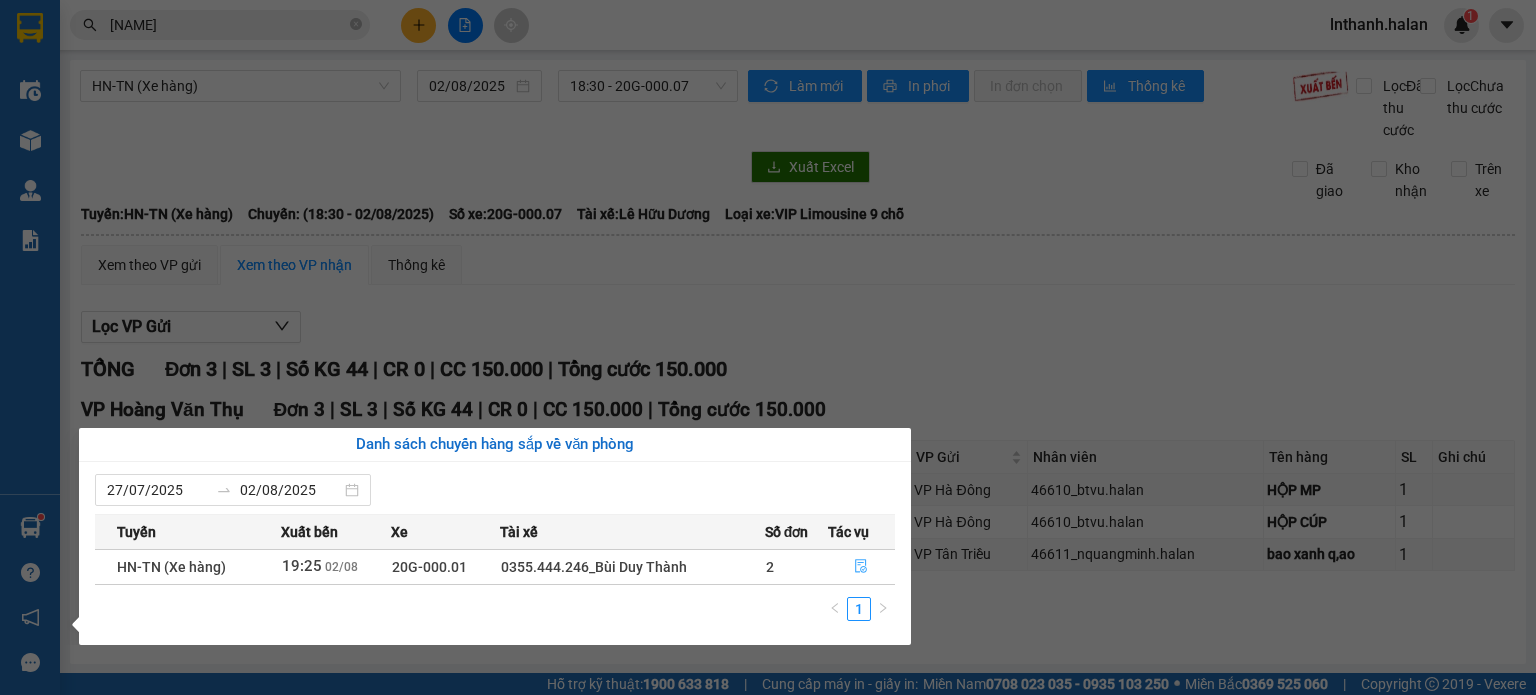 click at bounding box center (862, 567) 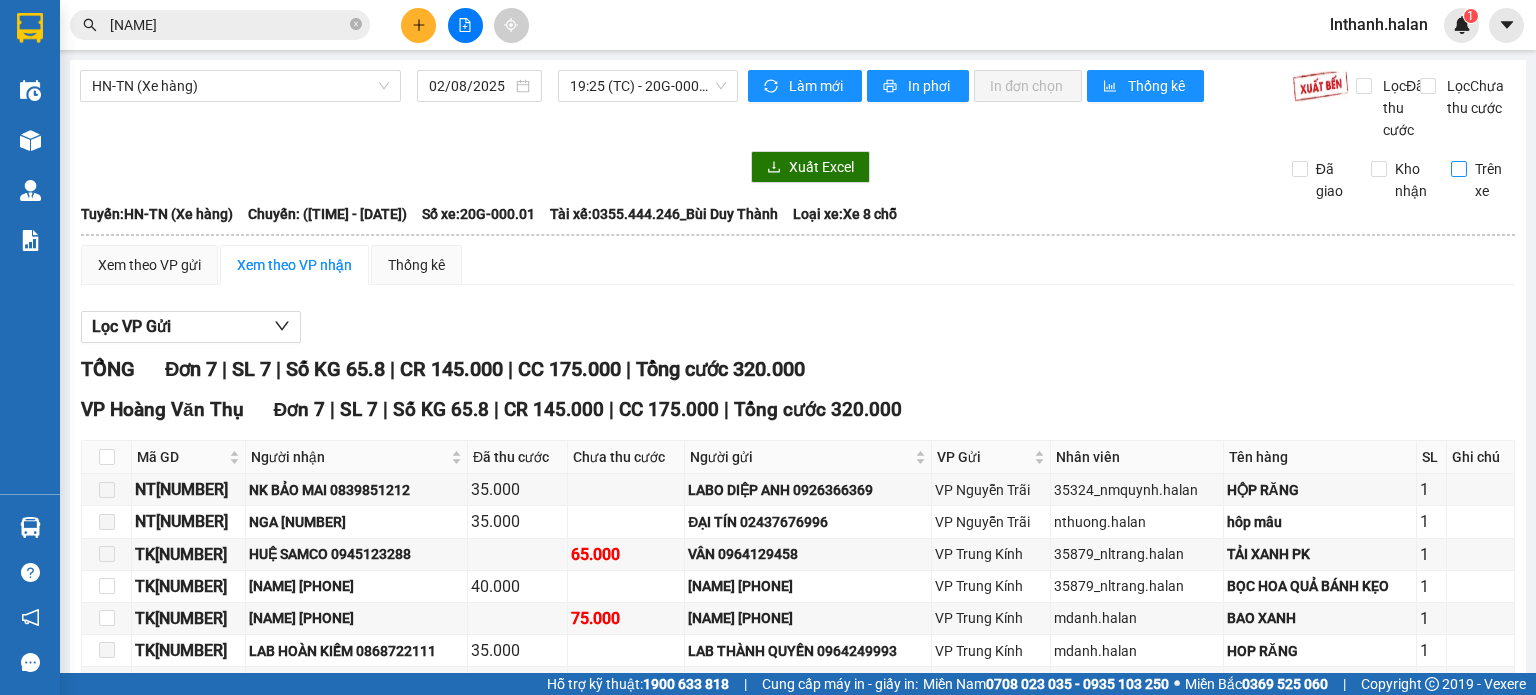 click on "Trên xe" at bounding box center [1459, 169] 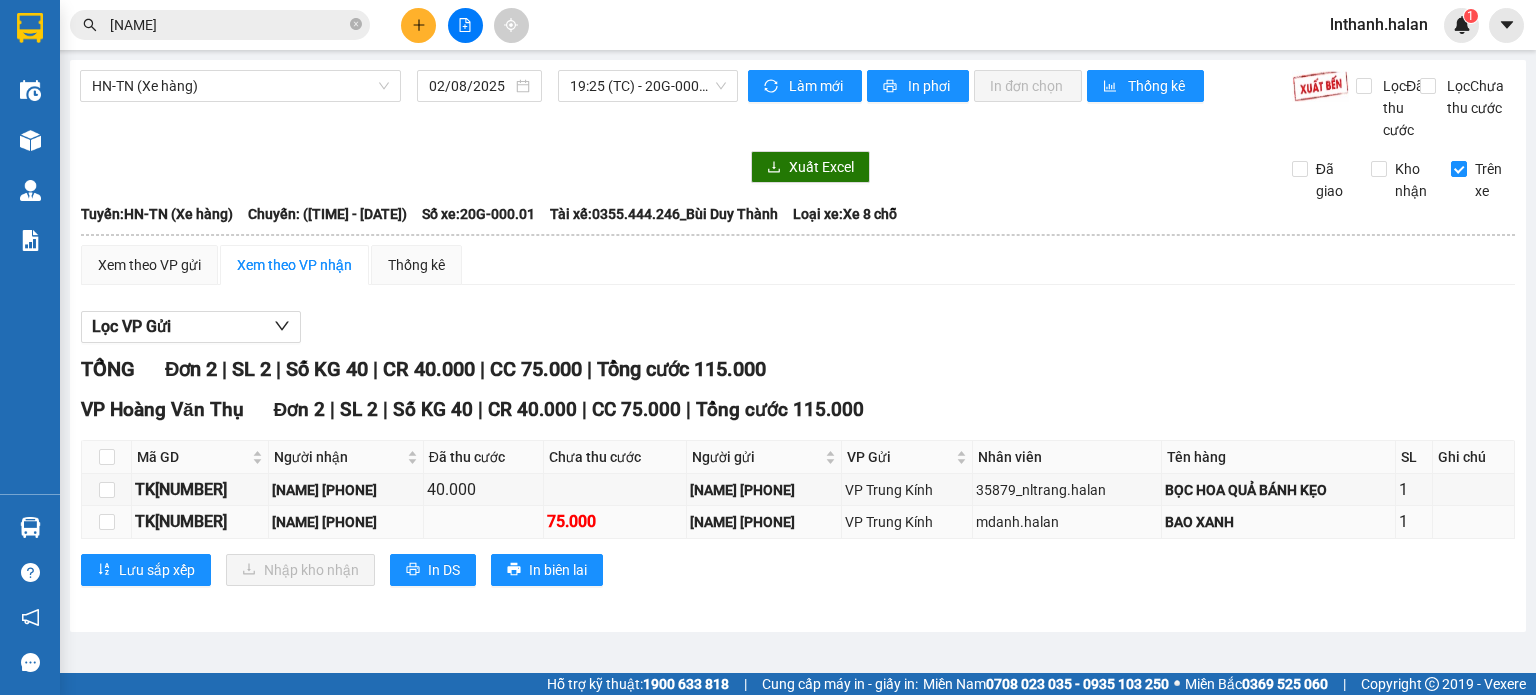 click at bounding box center (107, 522) 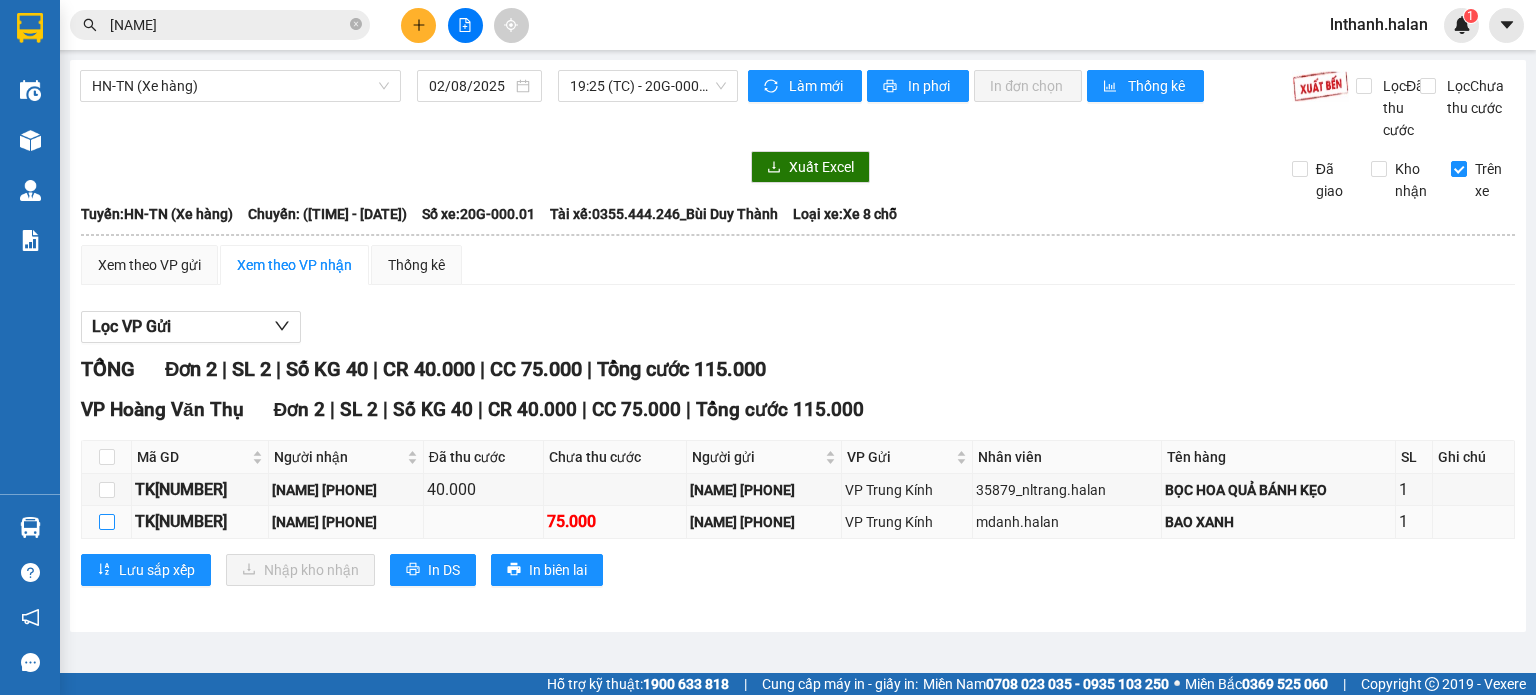 click at bounding box center [107, 522] 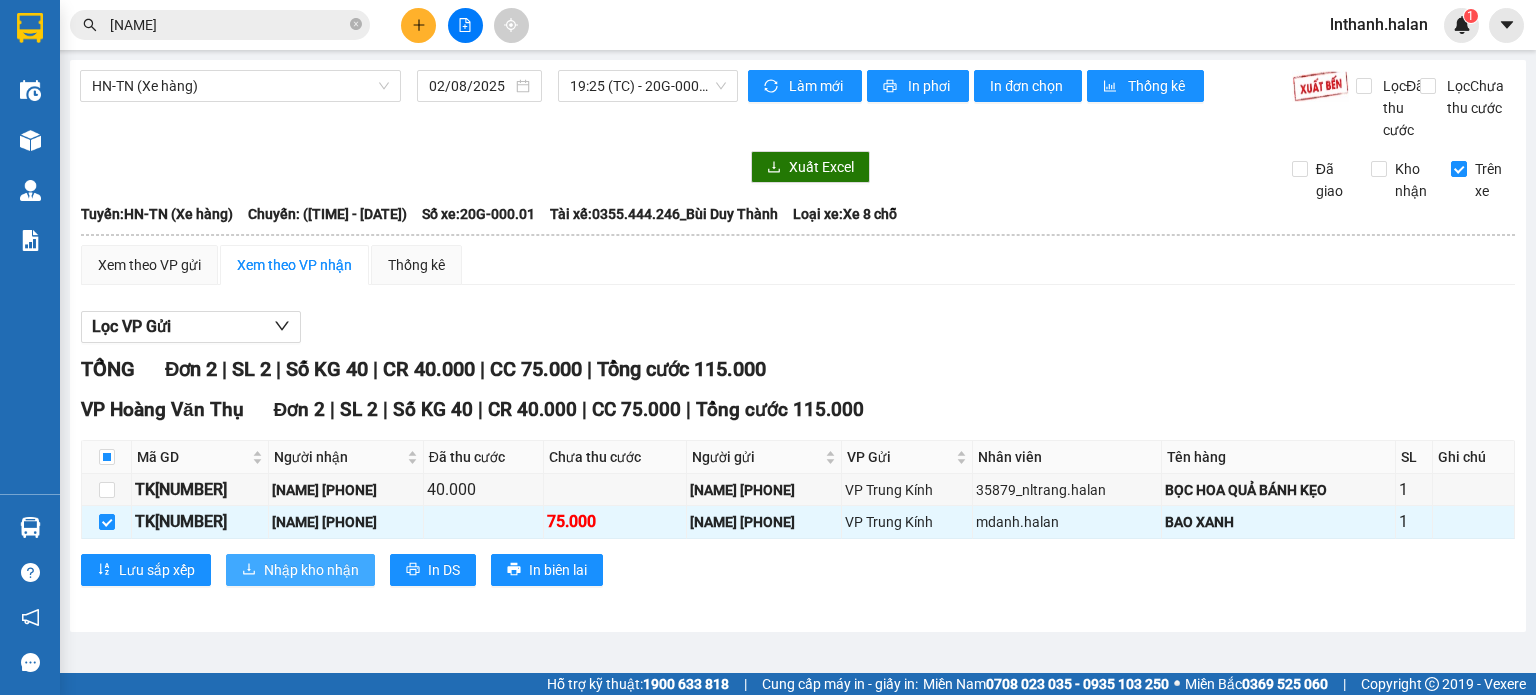 click on "Nhập kho nhận" at bounding box center (311, 570) 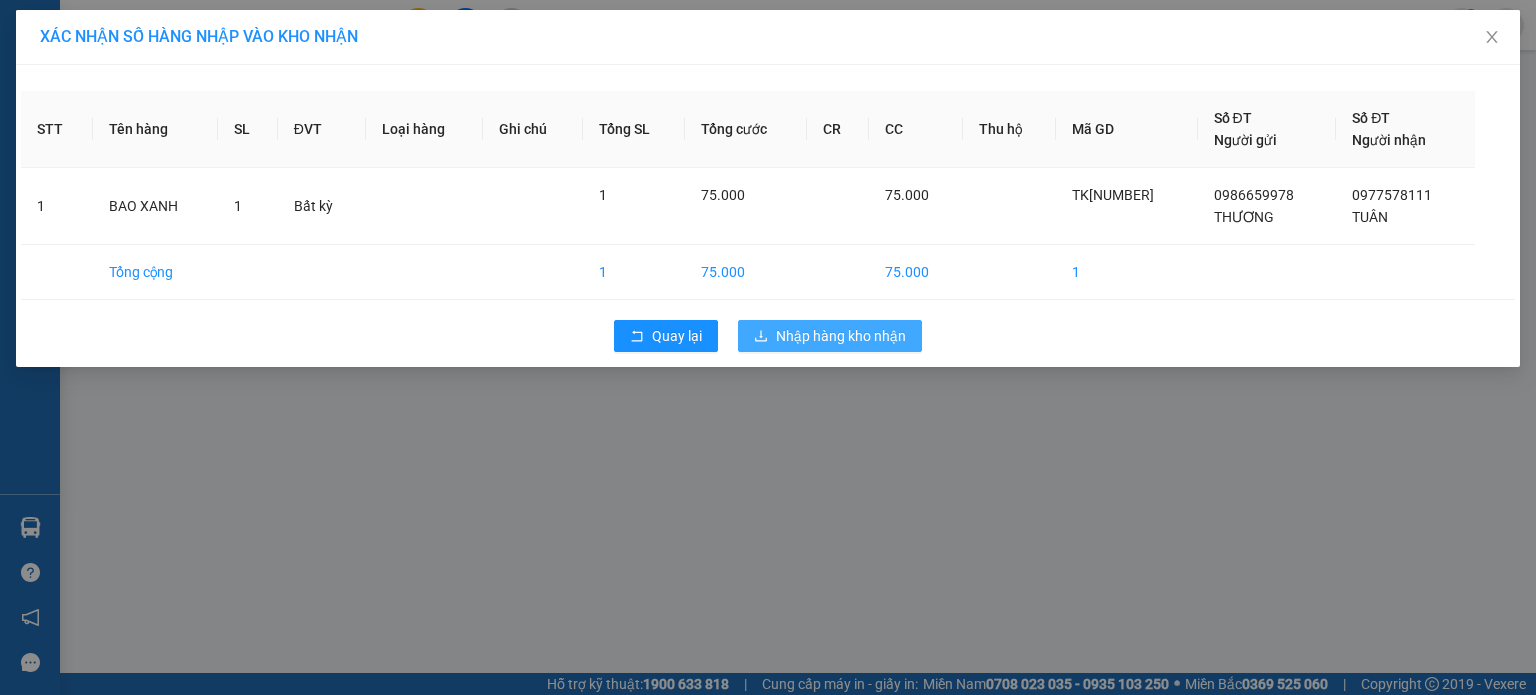 click on "Nhập hàng kho nhận" at bounding box center [841, 336] 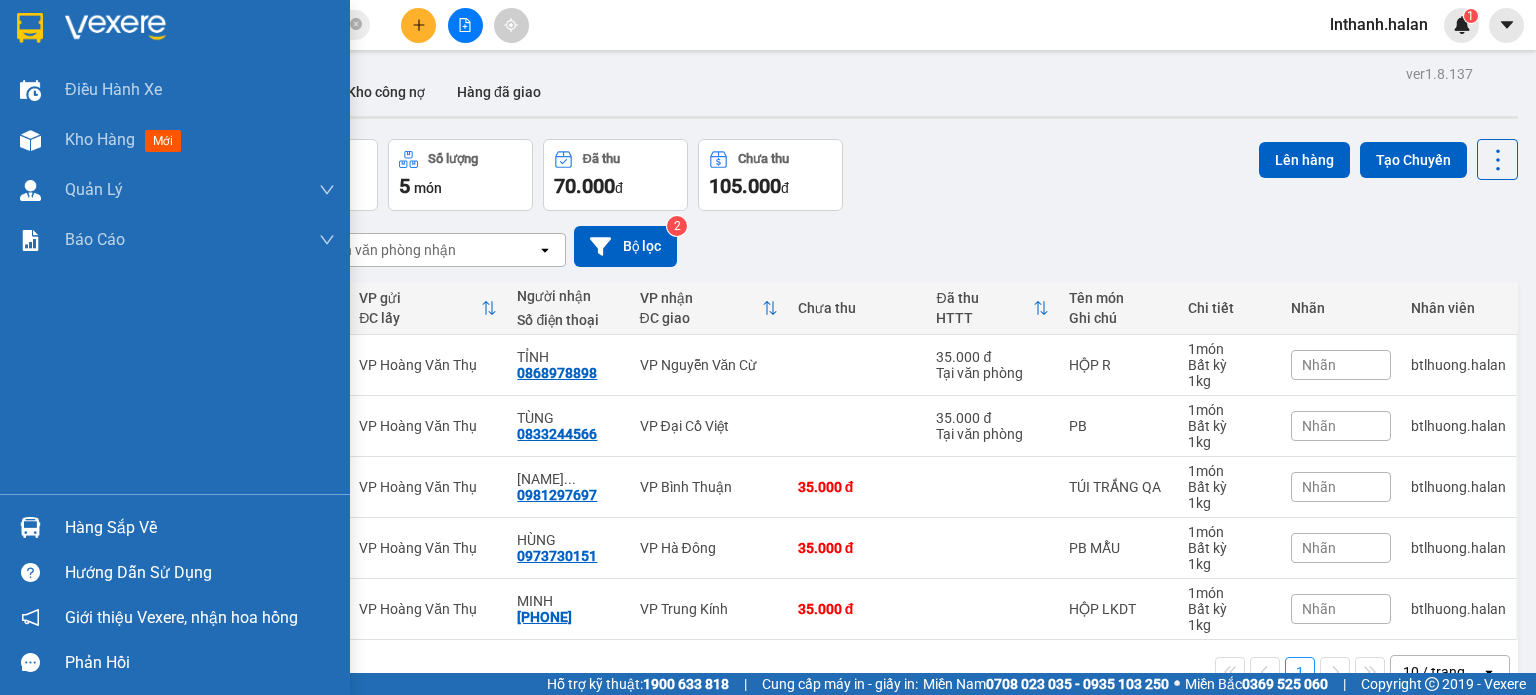 click at bounding box center (30, 527) 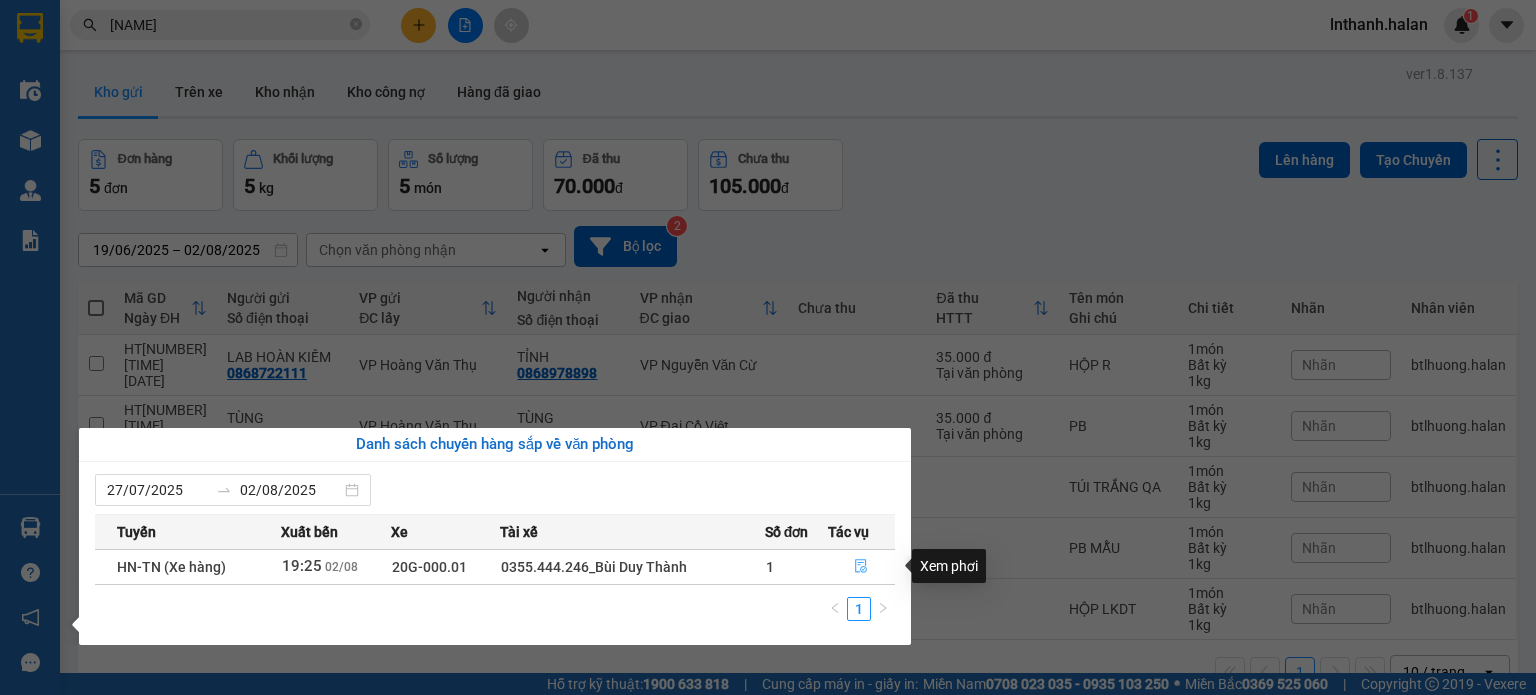 click at bounding box center (862, 567) 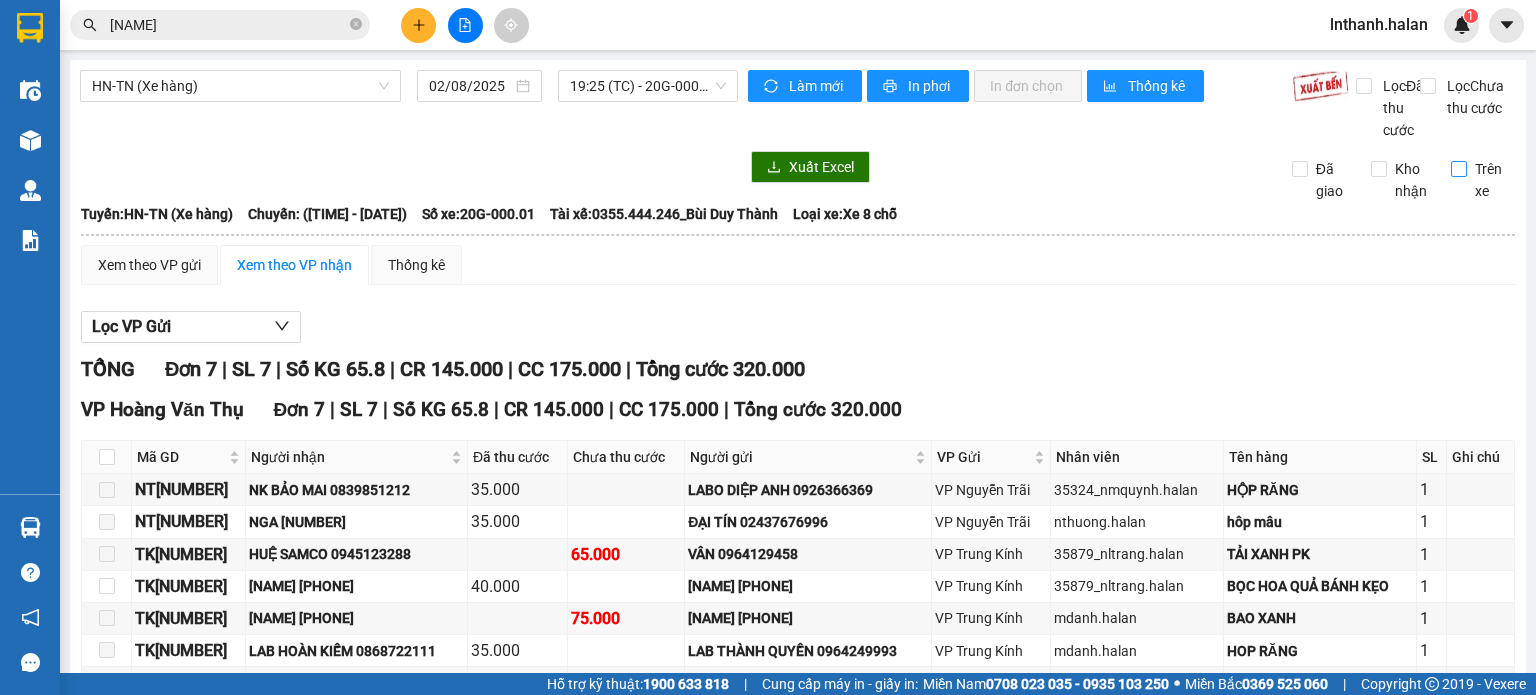 click on "Trên xe" at bounding box center [1459, 169] 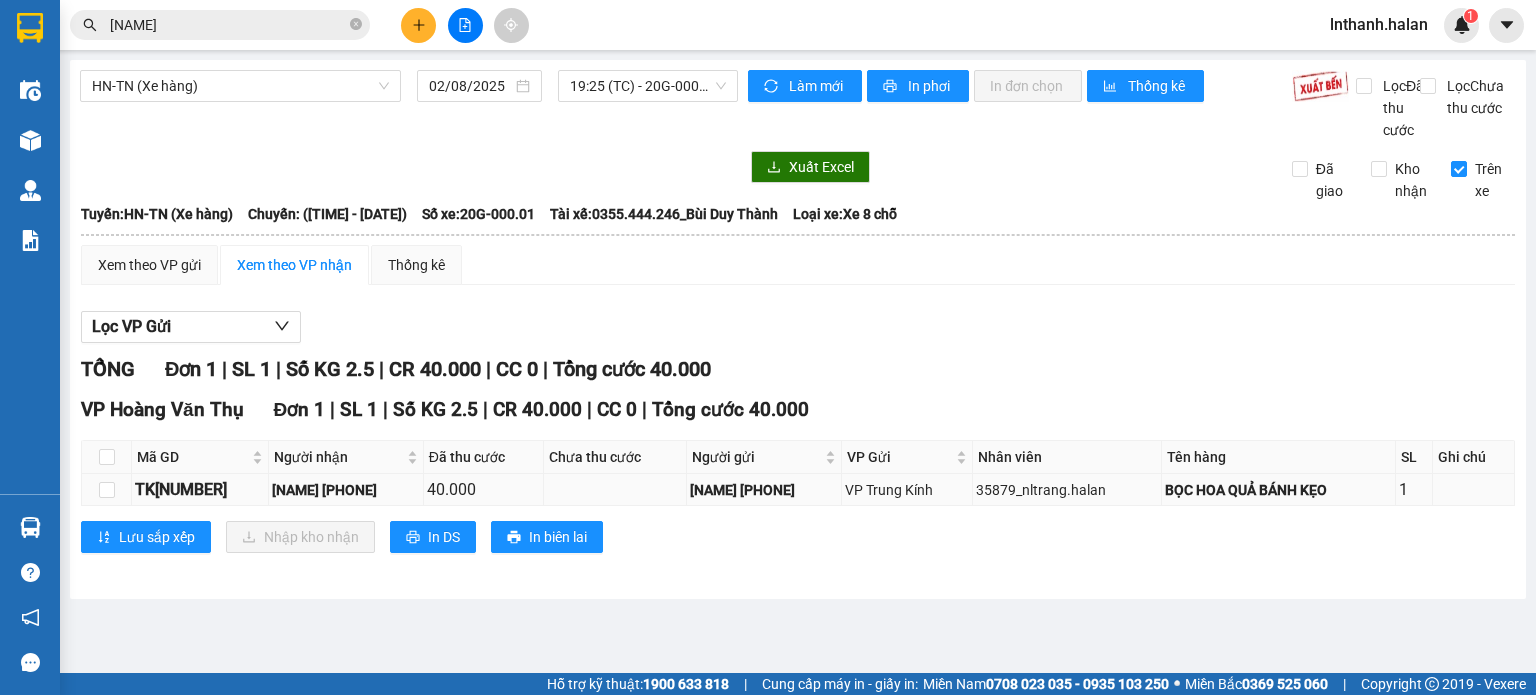 click on "TK[NUMBER]" at bounding box center [200, 489] 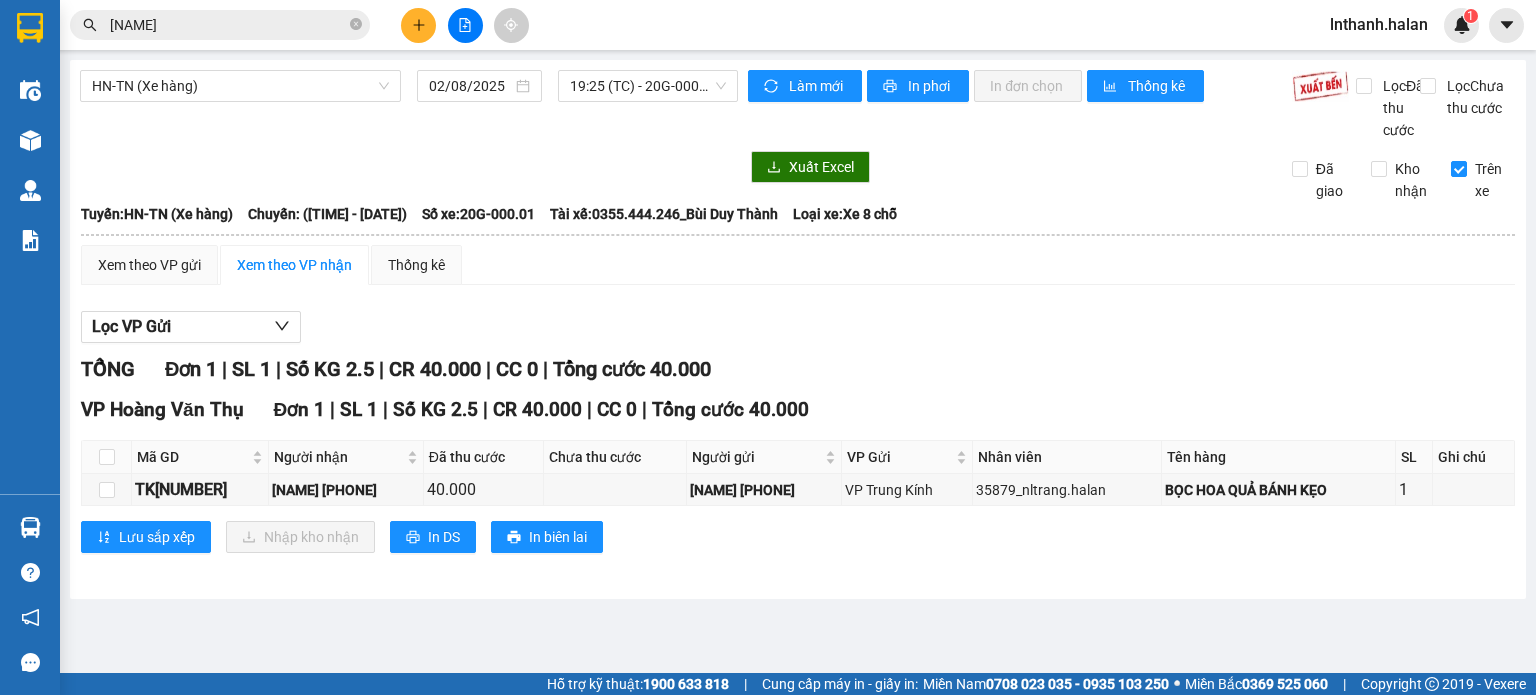 click on "[NAME]" at bounding box center [228, 25] 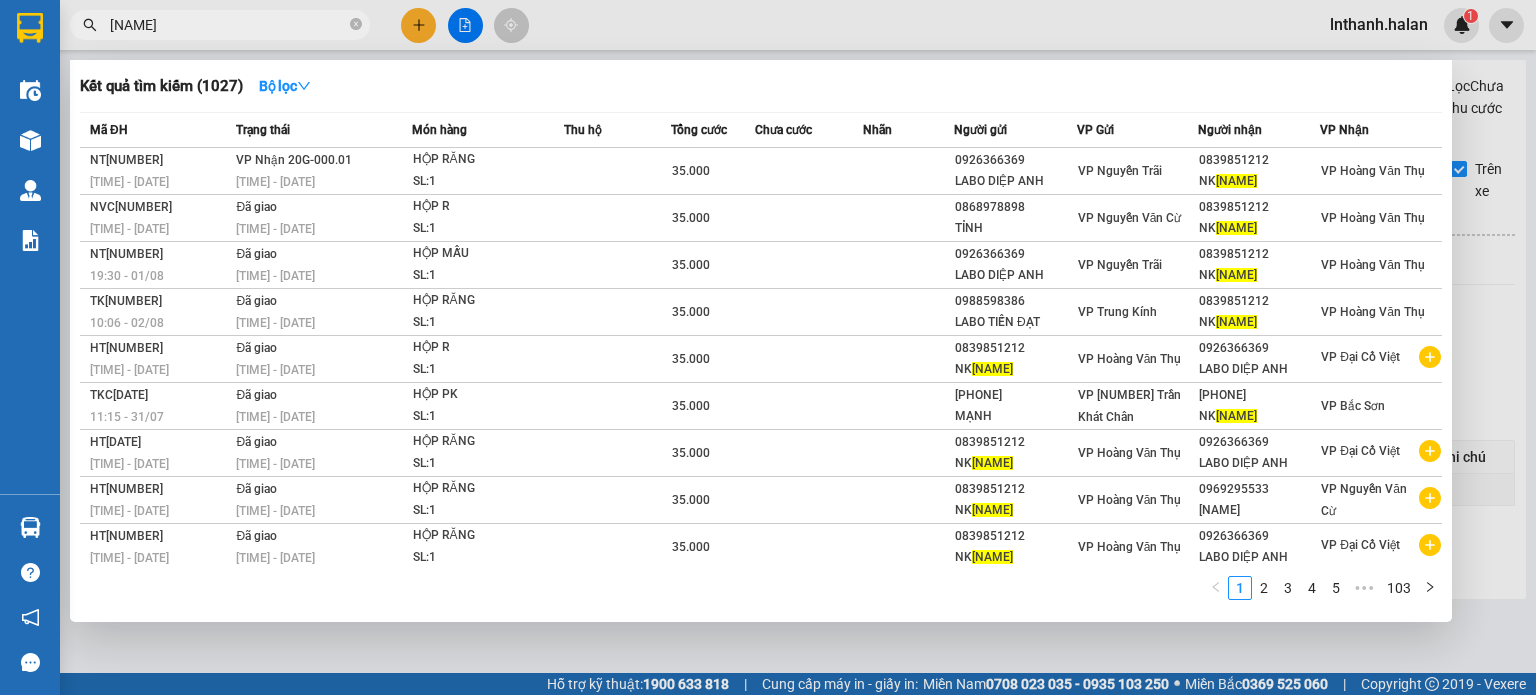 click on "[NAME]" at bounding box center [228, 25] 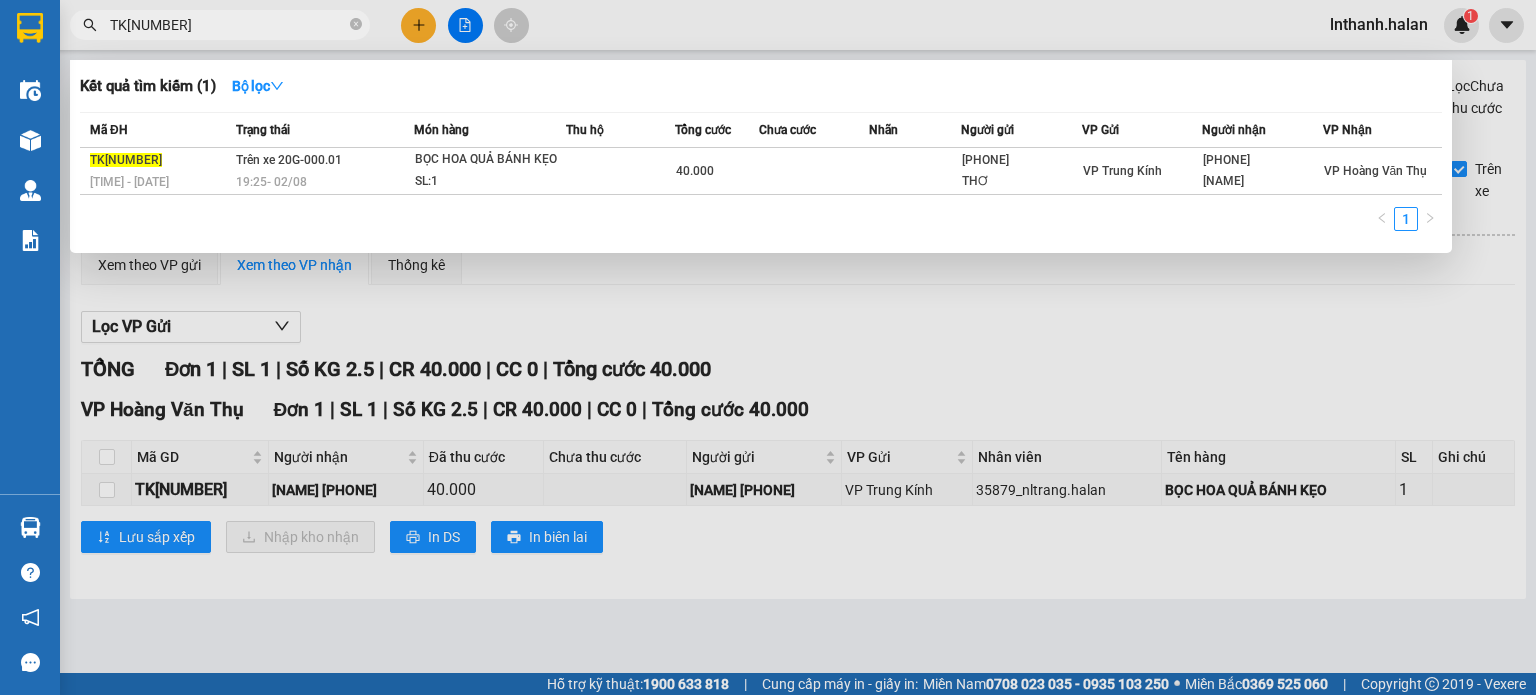 type on "TK[NUMBER]" 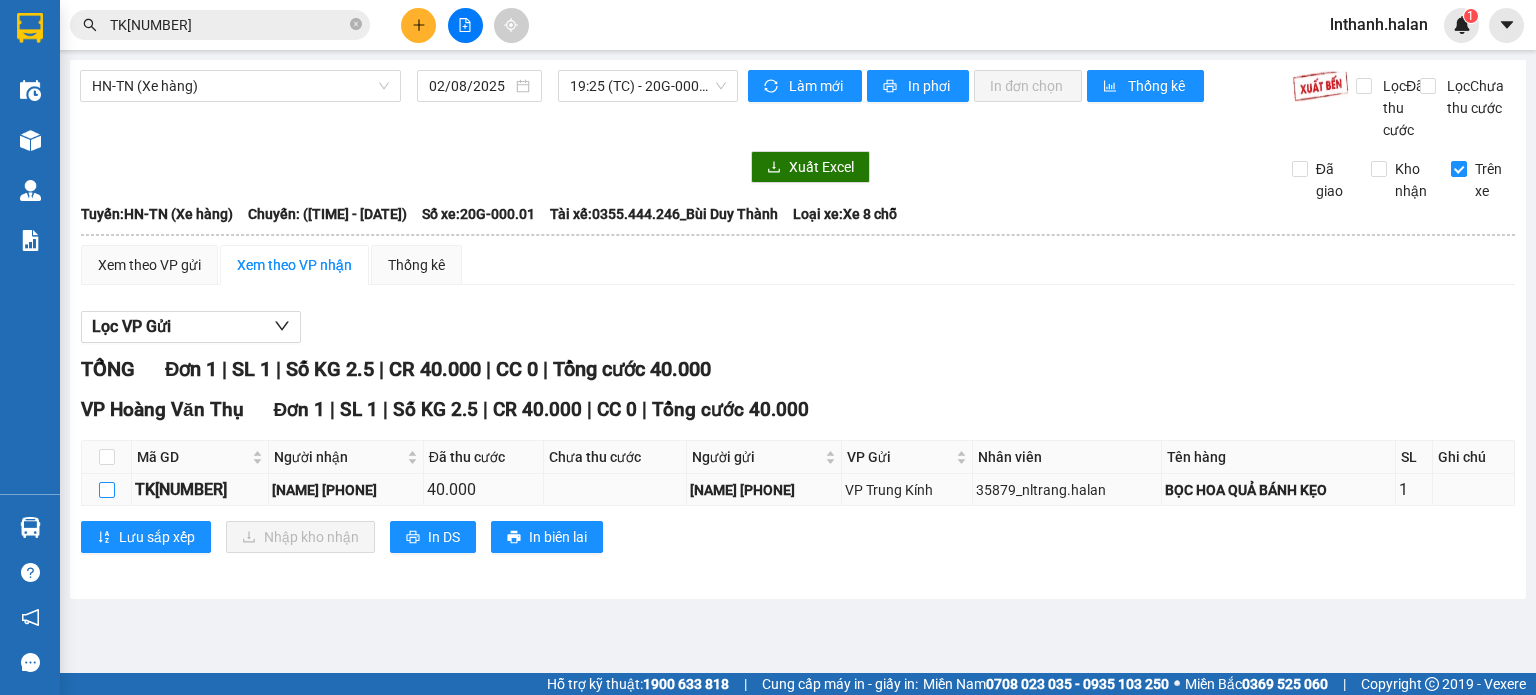click at bounding box center (107, 490) 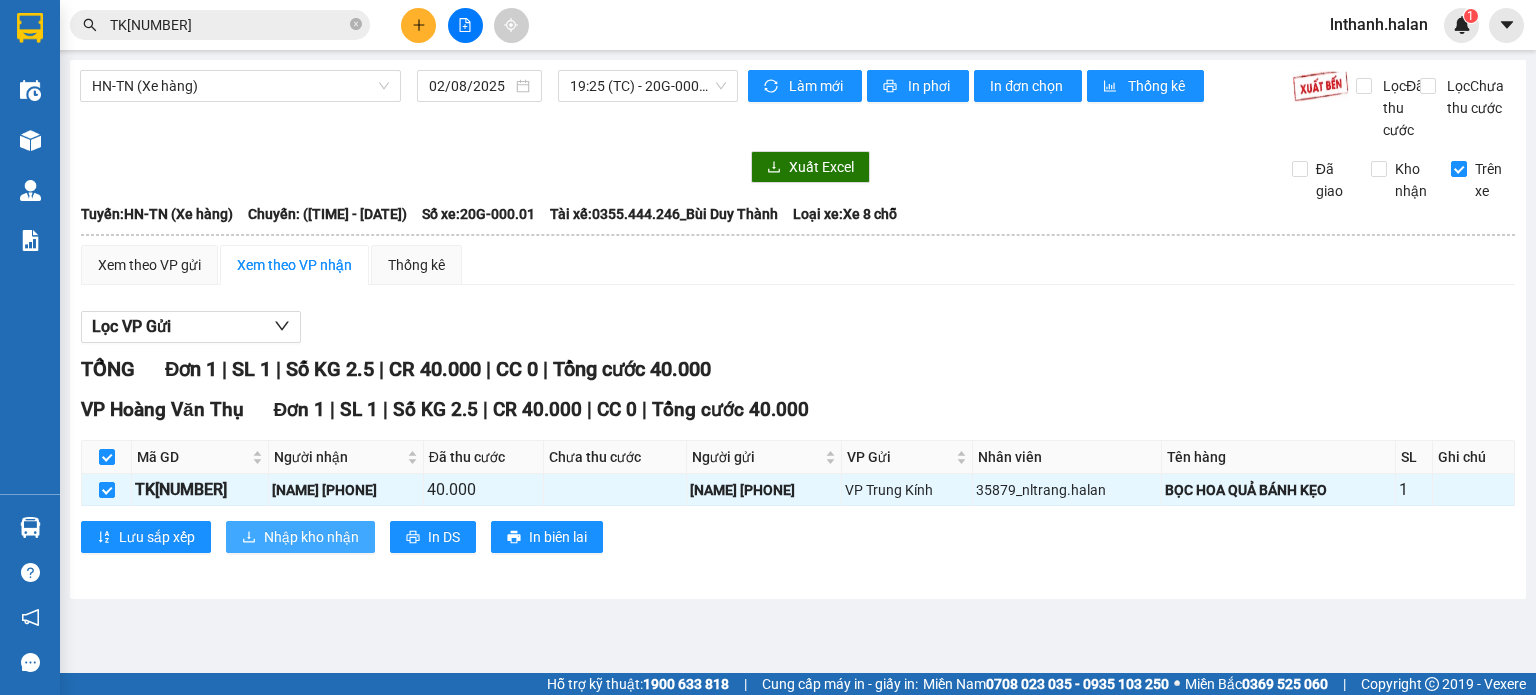 click on "Nhập kho nhận" at bounding box center [300, 537] 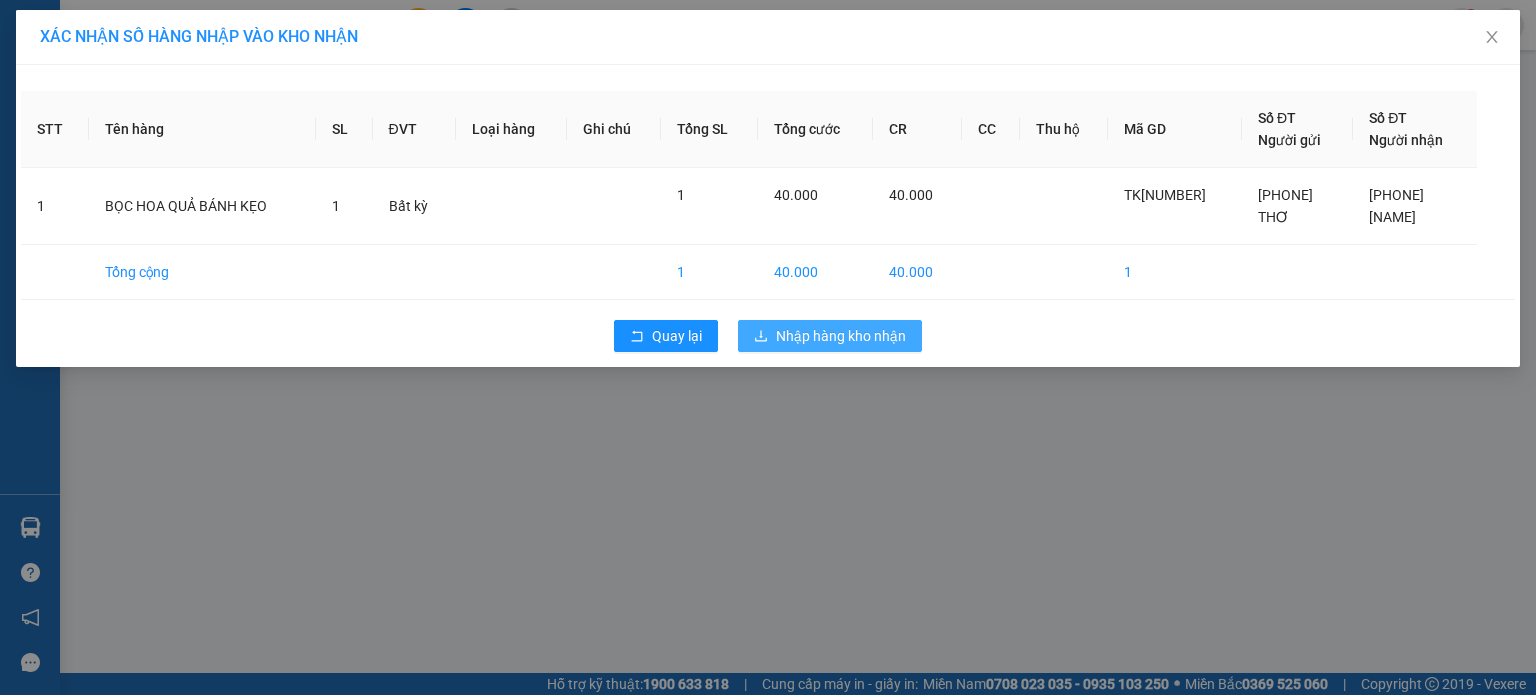 click on "Nhập hàng kho nhận" at bounding box center (841, 336) 